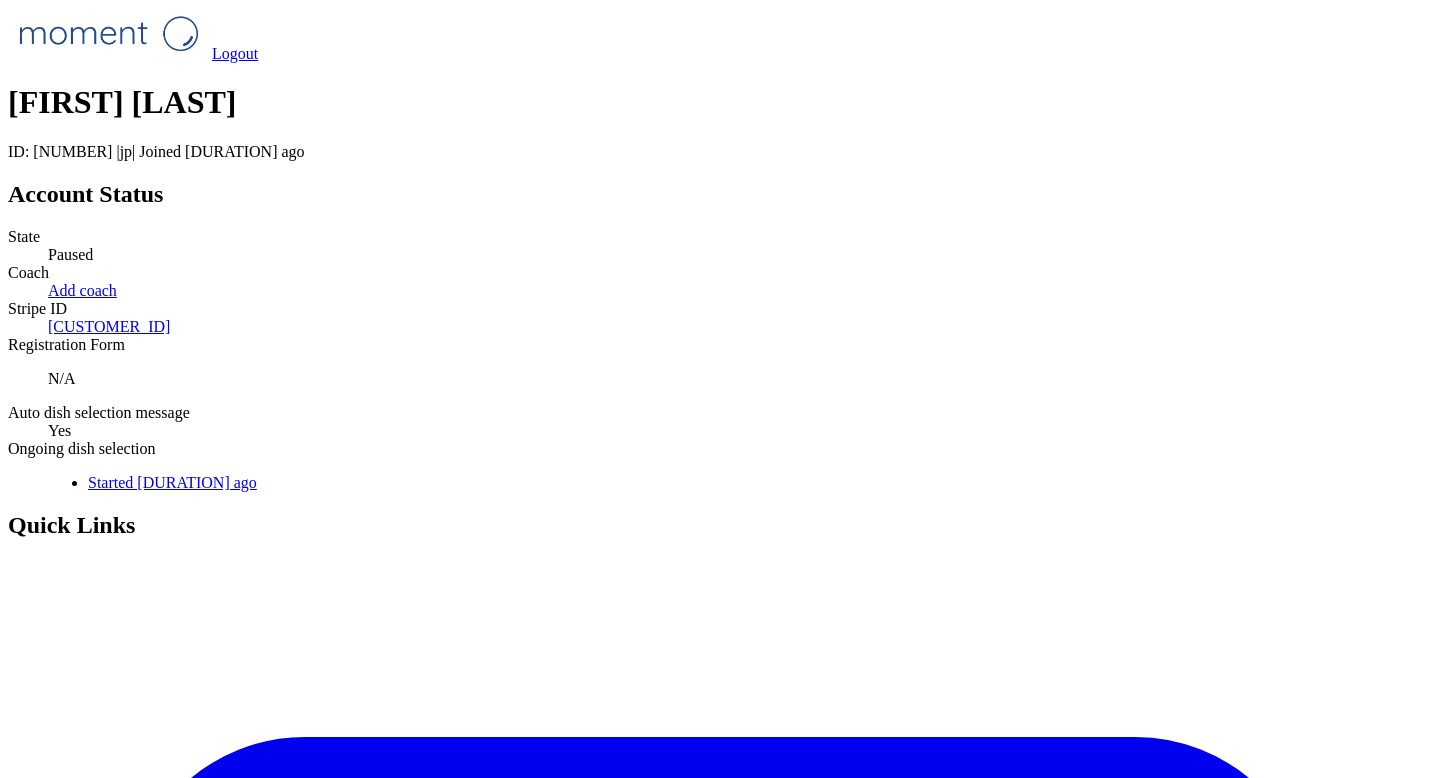 scroll, scrollTop: 383, scrollLeft: 0, axis: vertical 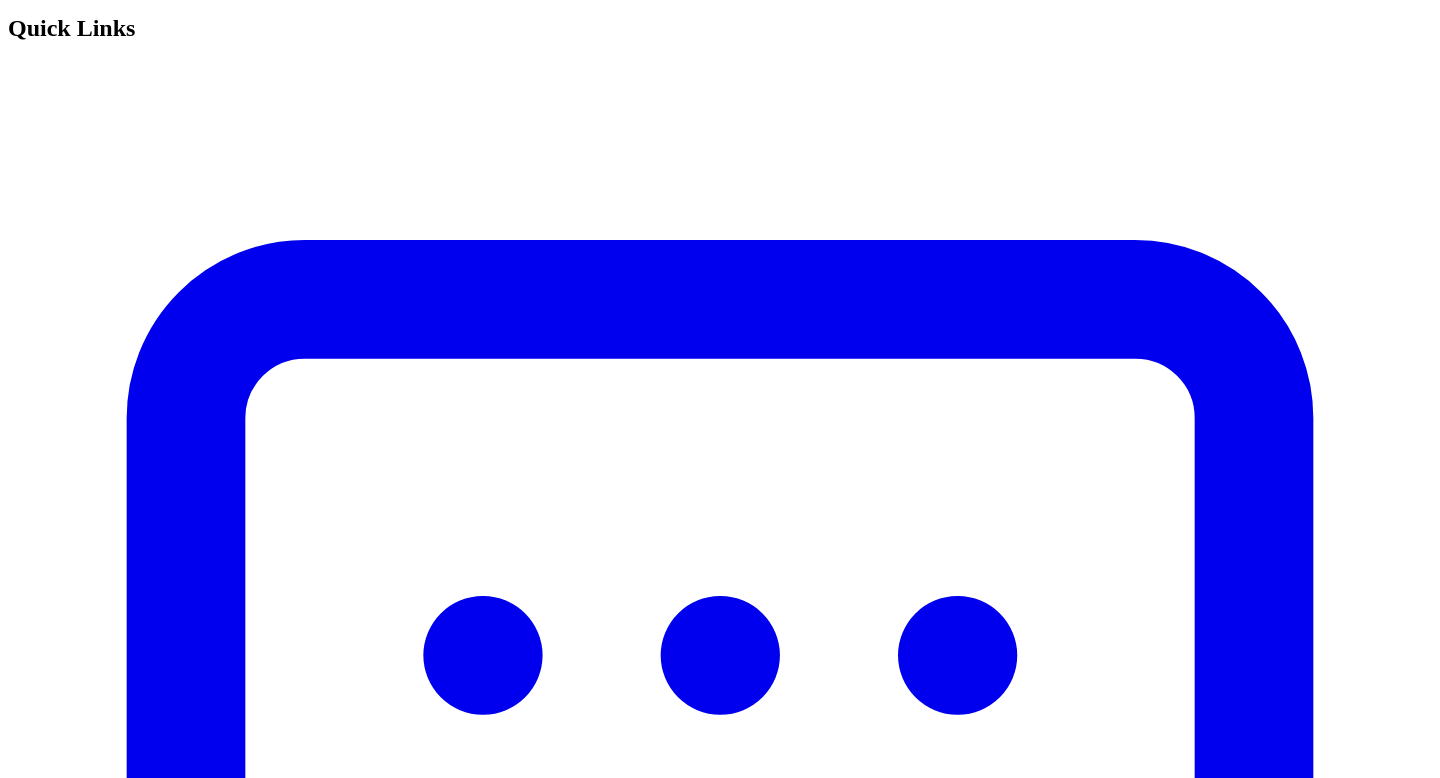 click on "退会依頼" at bounding box center [42, 7485] 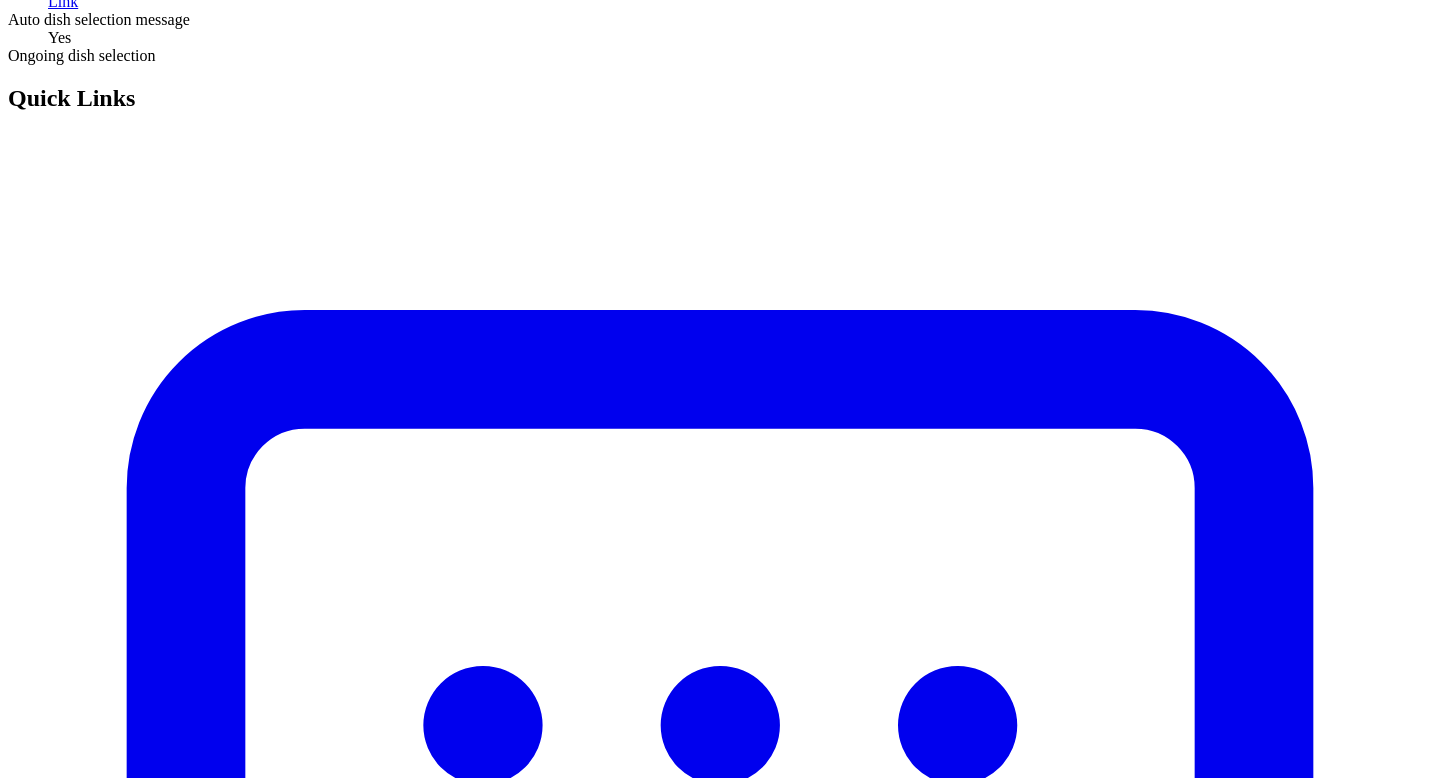 scroll, scrollTop: 601, scrollLeft: 0, axis: vertical 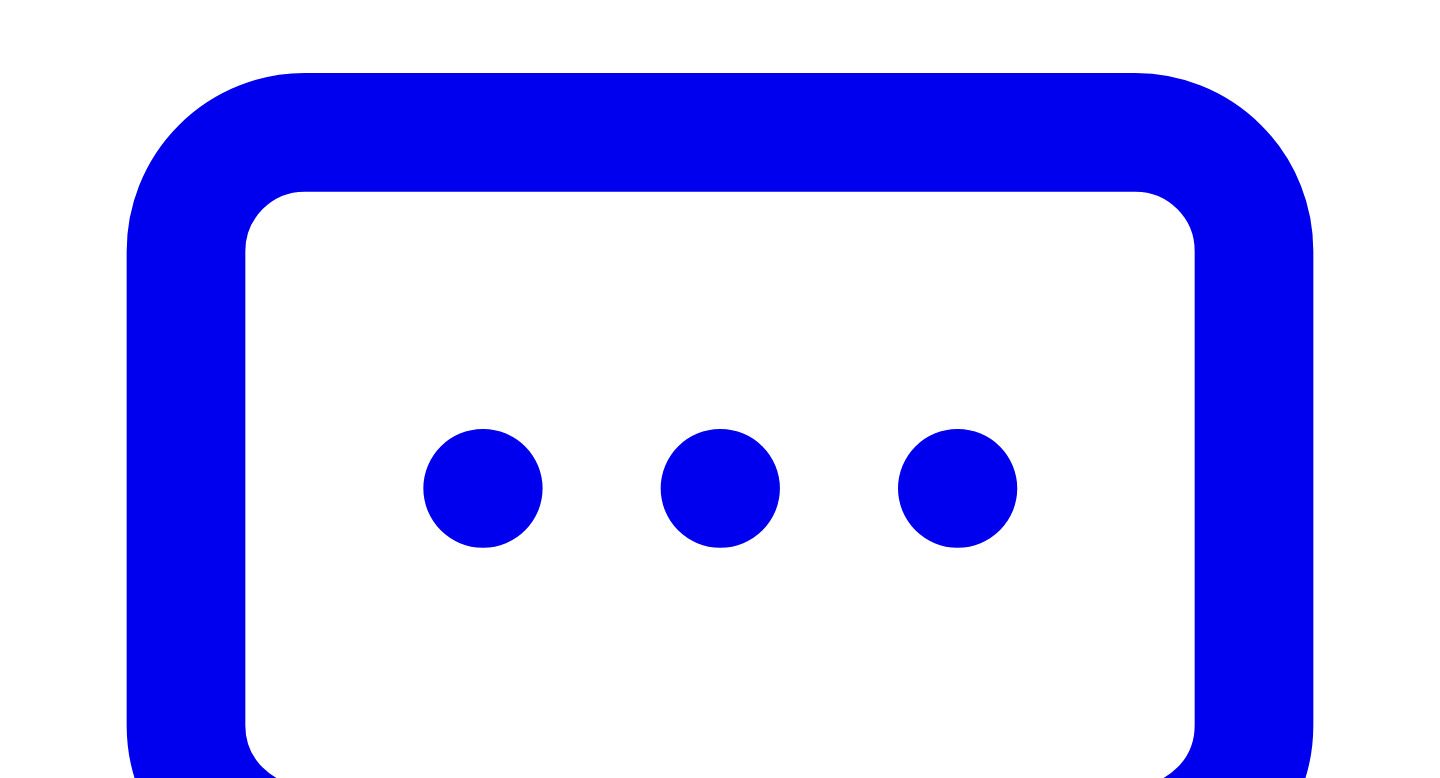 click on "チャネルから退出" at bounding box center (200, 7294) 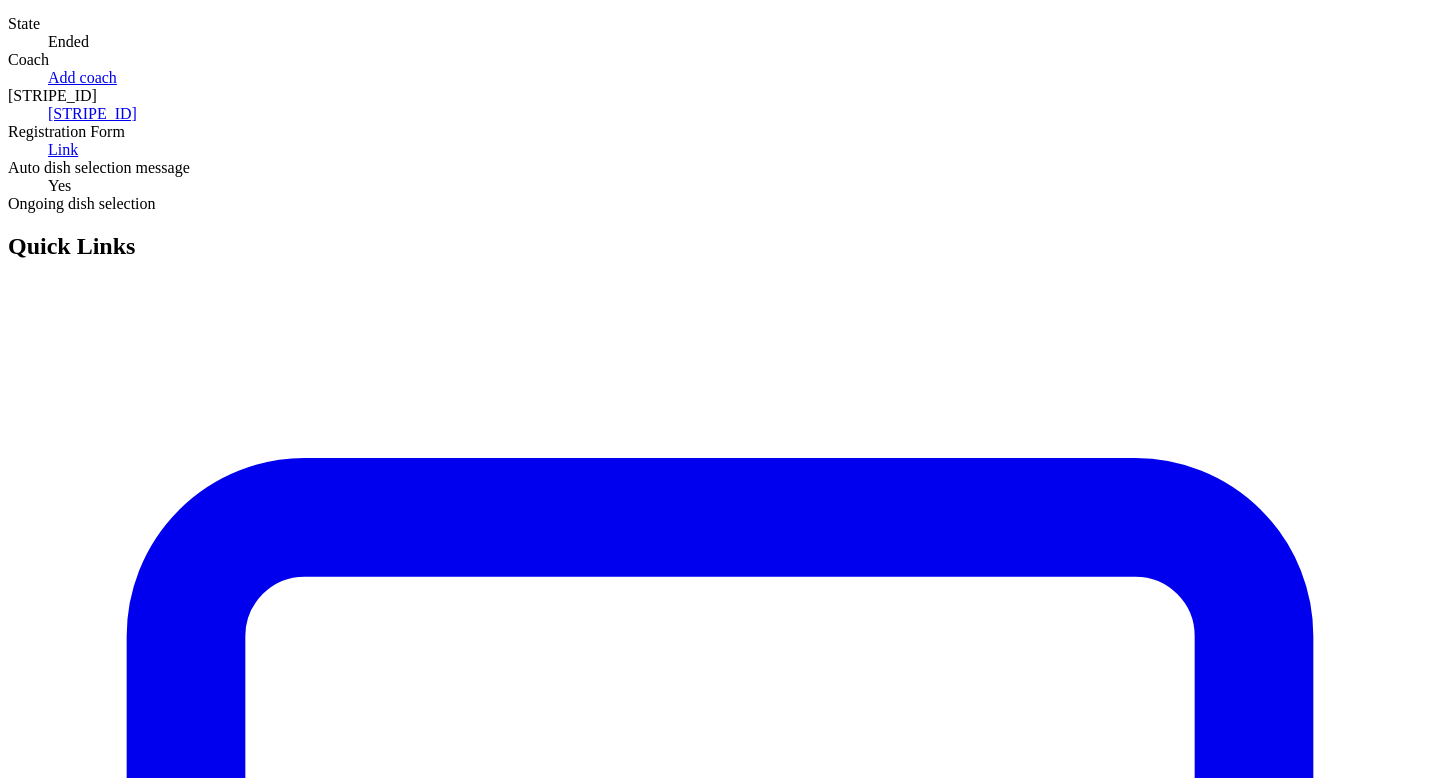 scroll, scrollTop: 173, scrollLeft: 0, axis: vertical 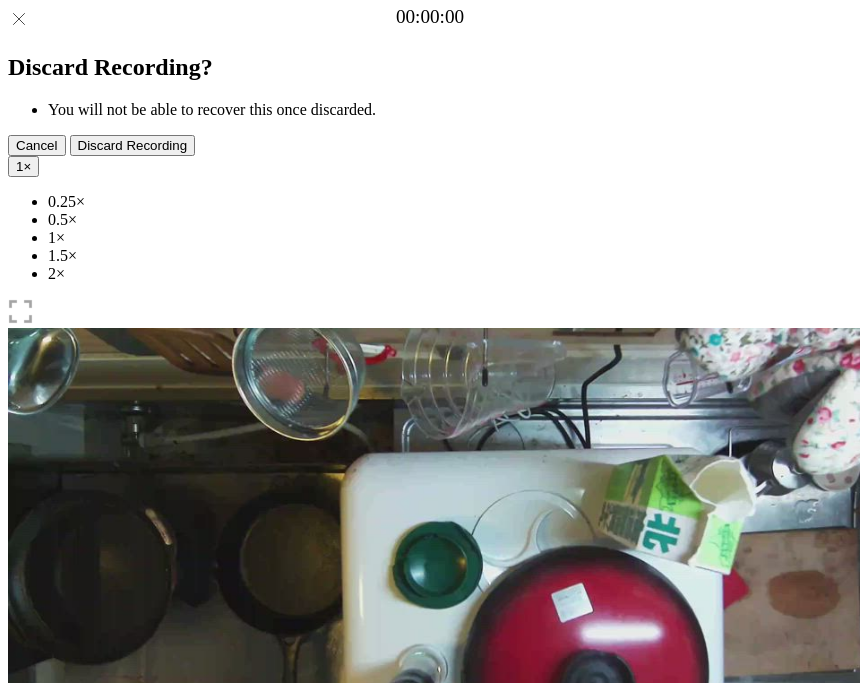 click on "Time elapsed:  00:00
Time remaining:  00:30" at bounding box center [430, 1028] 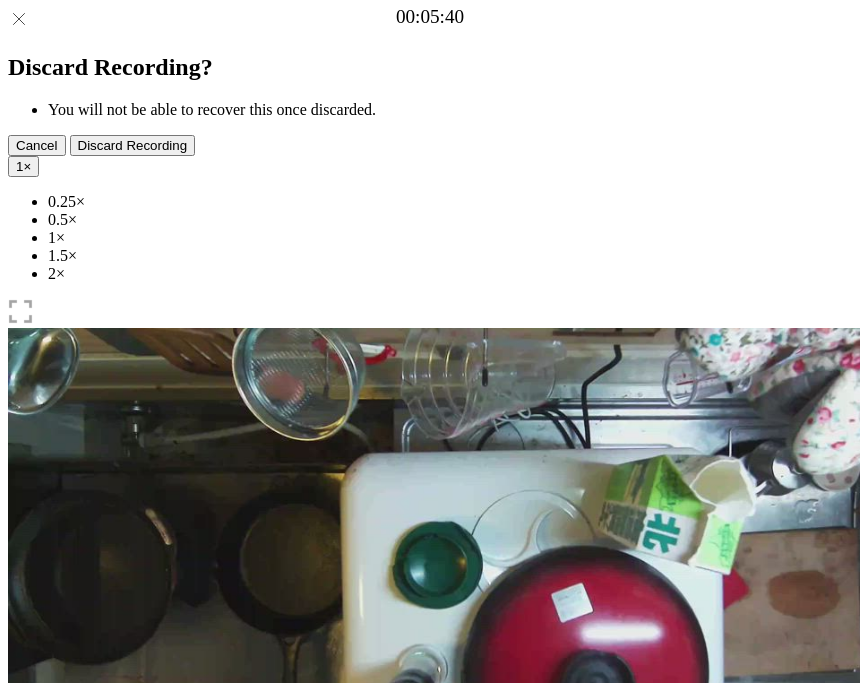 click on "Time elapsed:  00:11
Time remaining:  00:19" at bounding box center [430, 920] 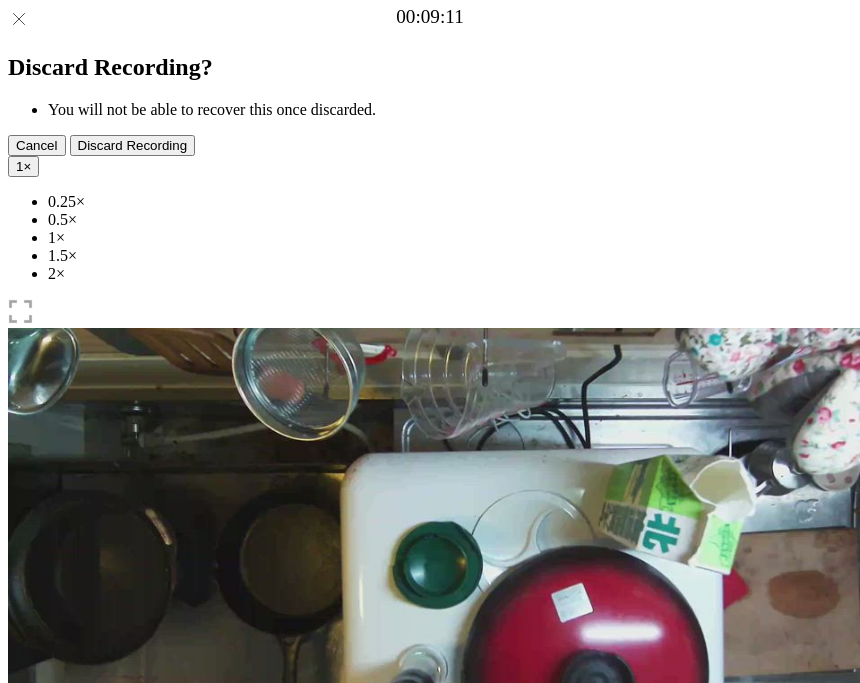 click on "Time elapsed:  00:18
Time remaining:  00:11" at bounding box center (430, 920) 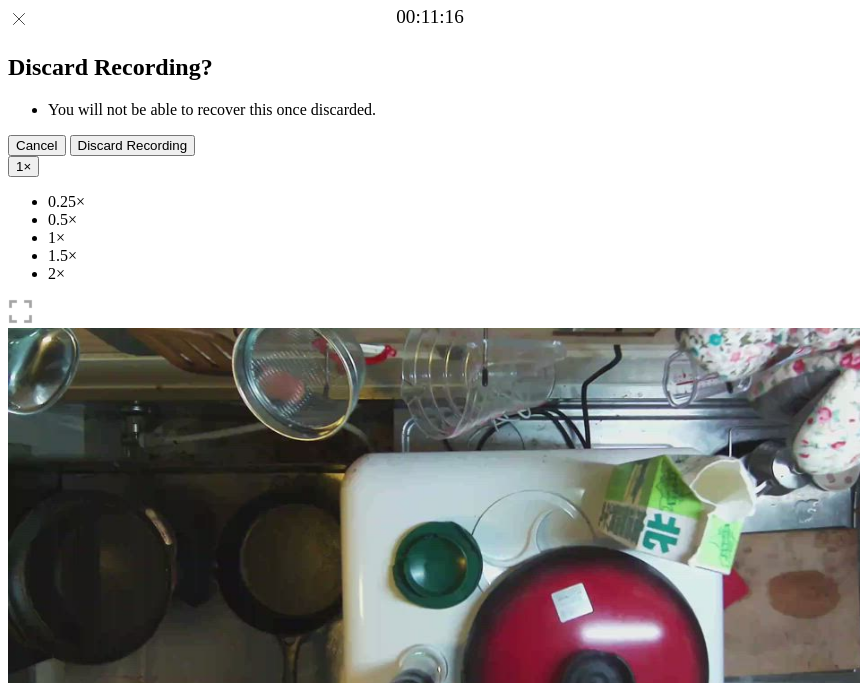 click at bounding box center [130, 1040] 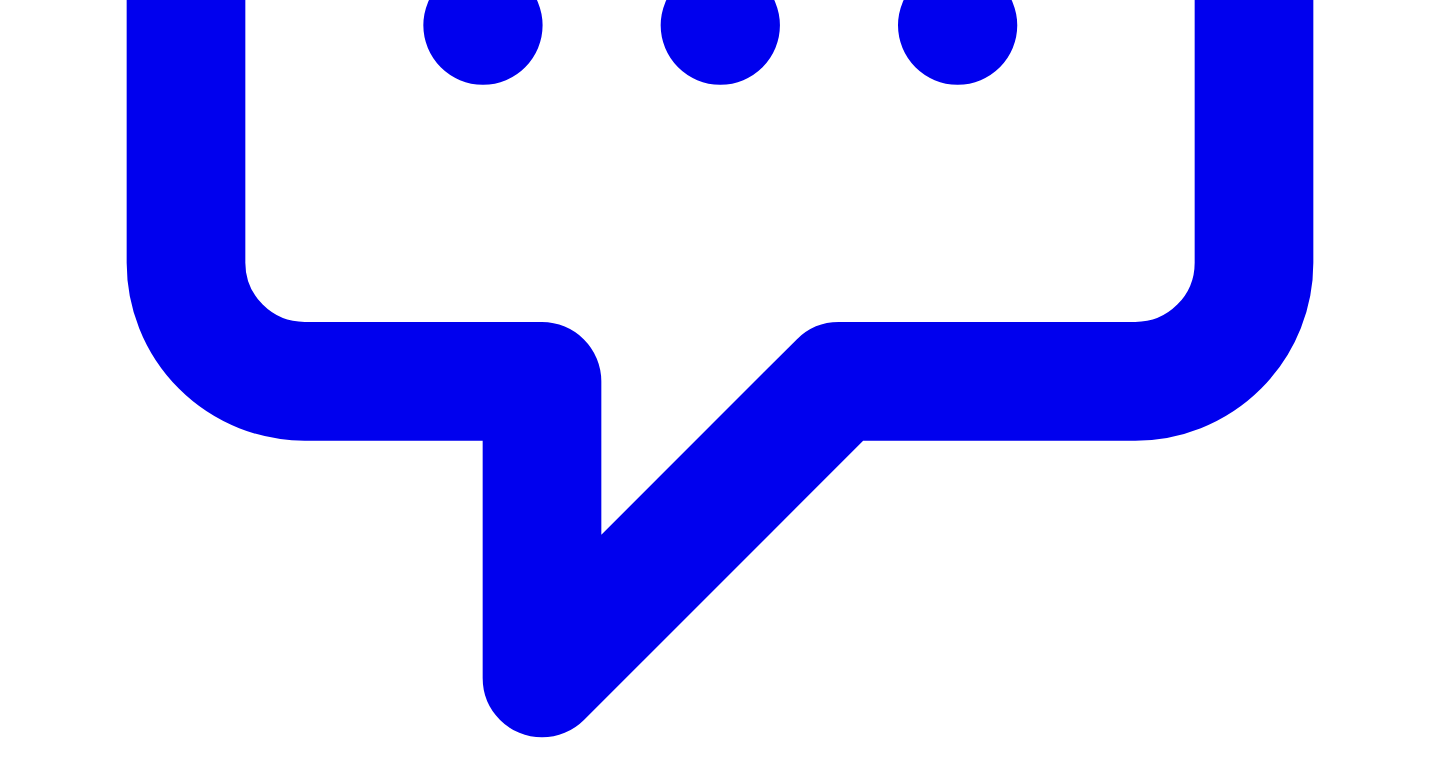 scroll, scrollTop: 1103, scrollLeft: 0, axis: vertical 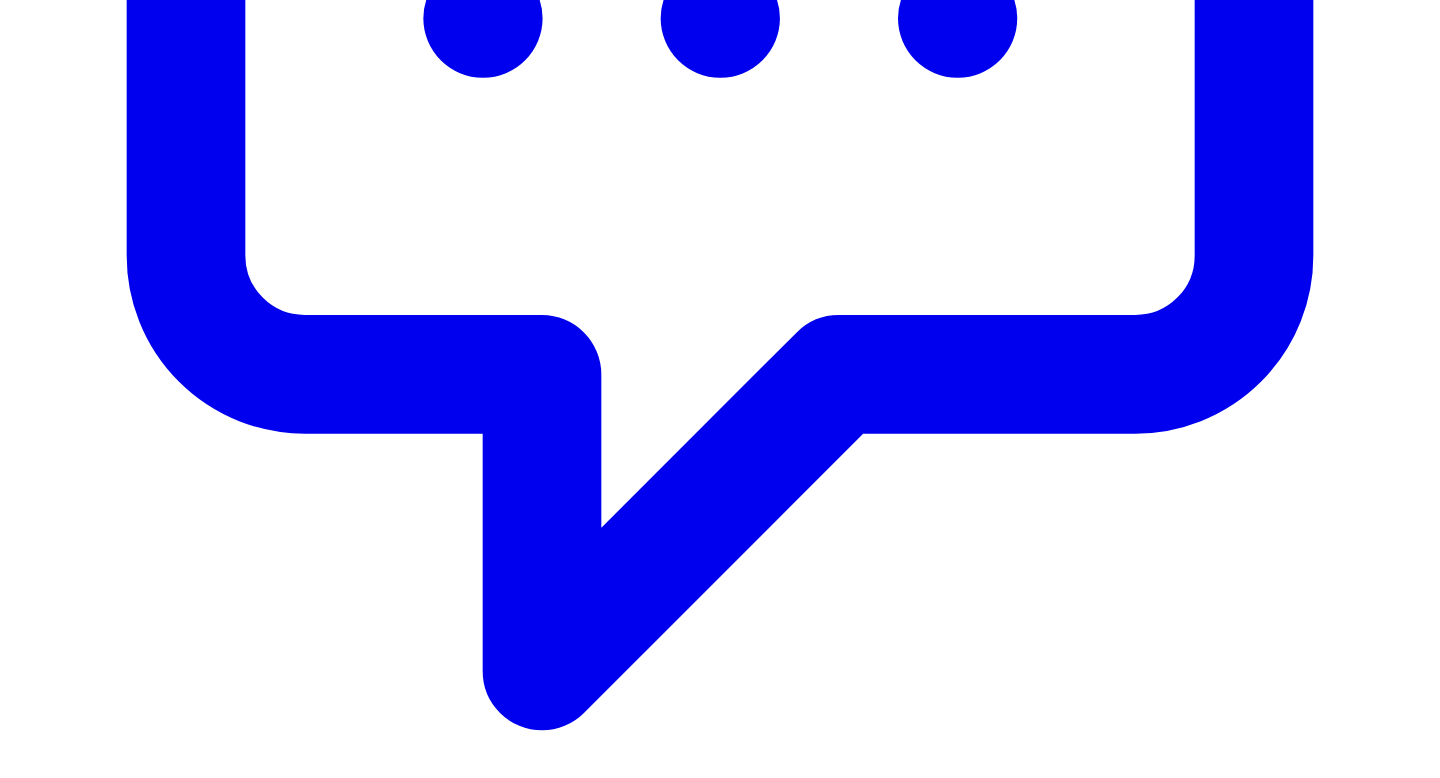 click on "編集" at bounding box center (296, 8847) 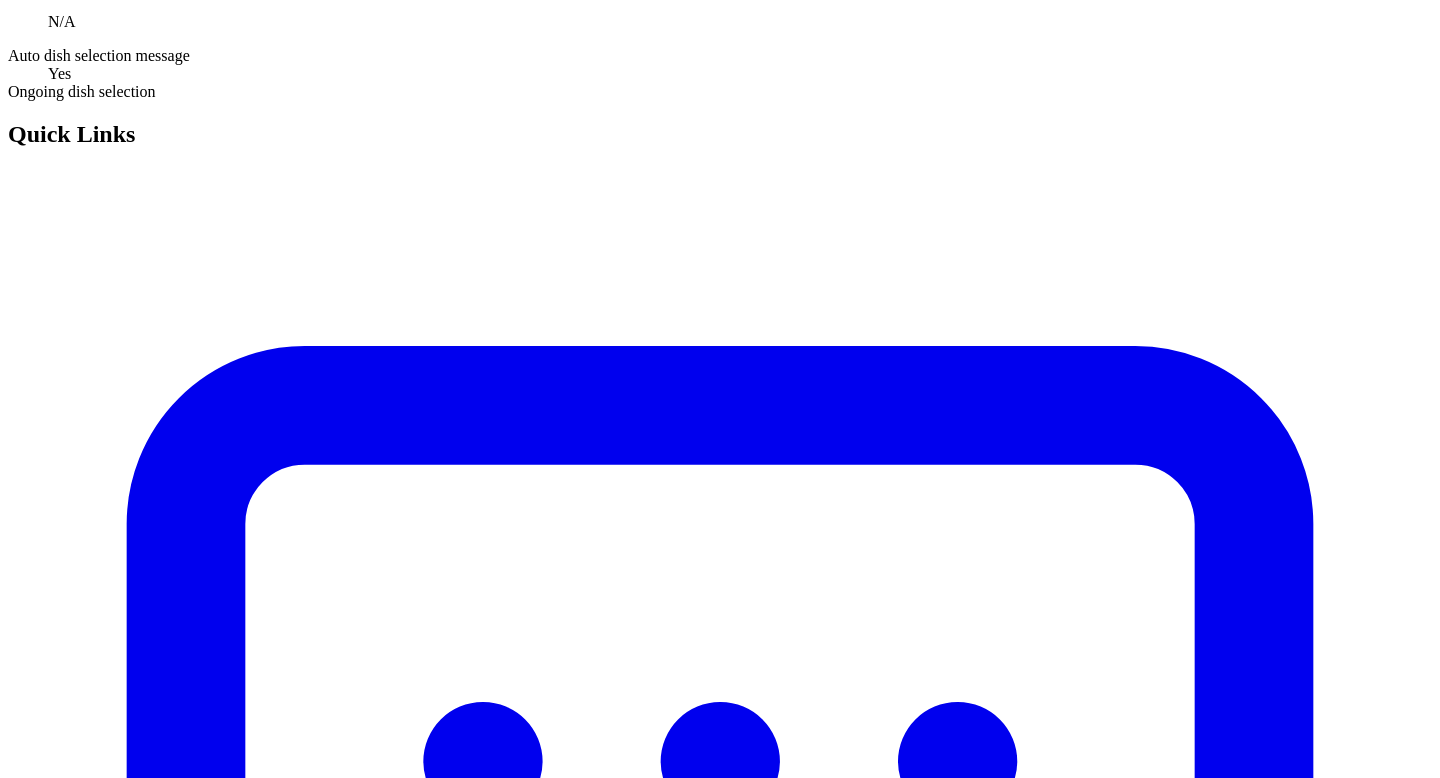 scroll, scrollTop: 208, scrollLeft: 0, axis: vertical 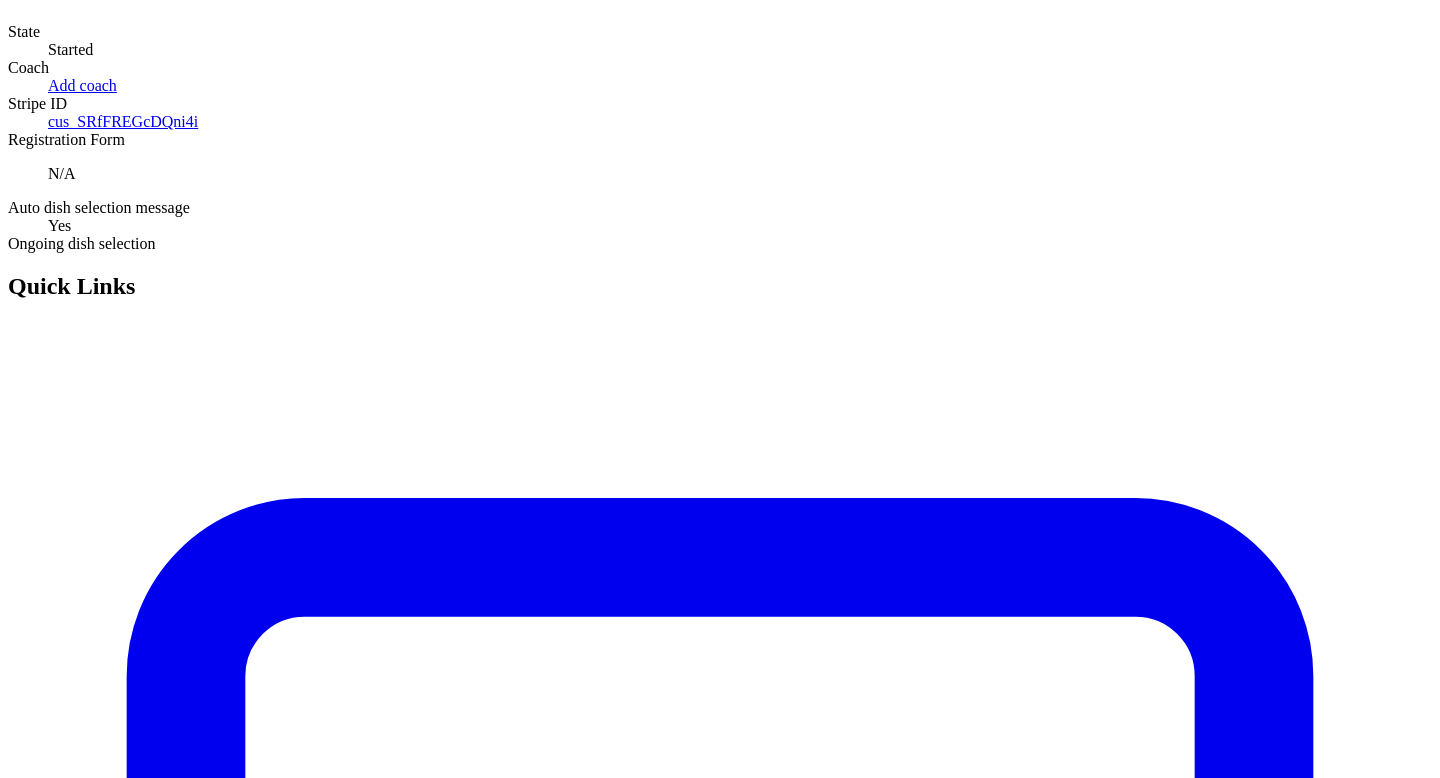 click on "カレンダー" at bounding box center (720, 3939) 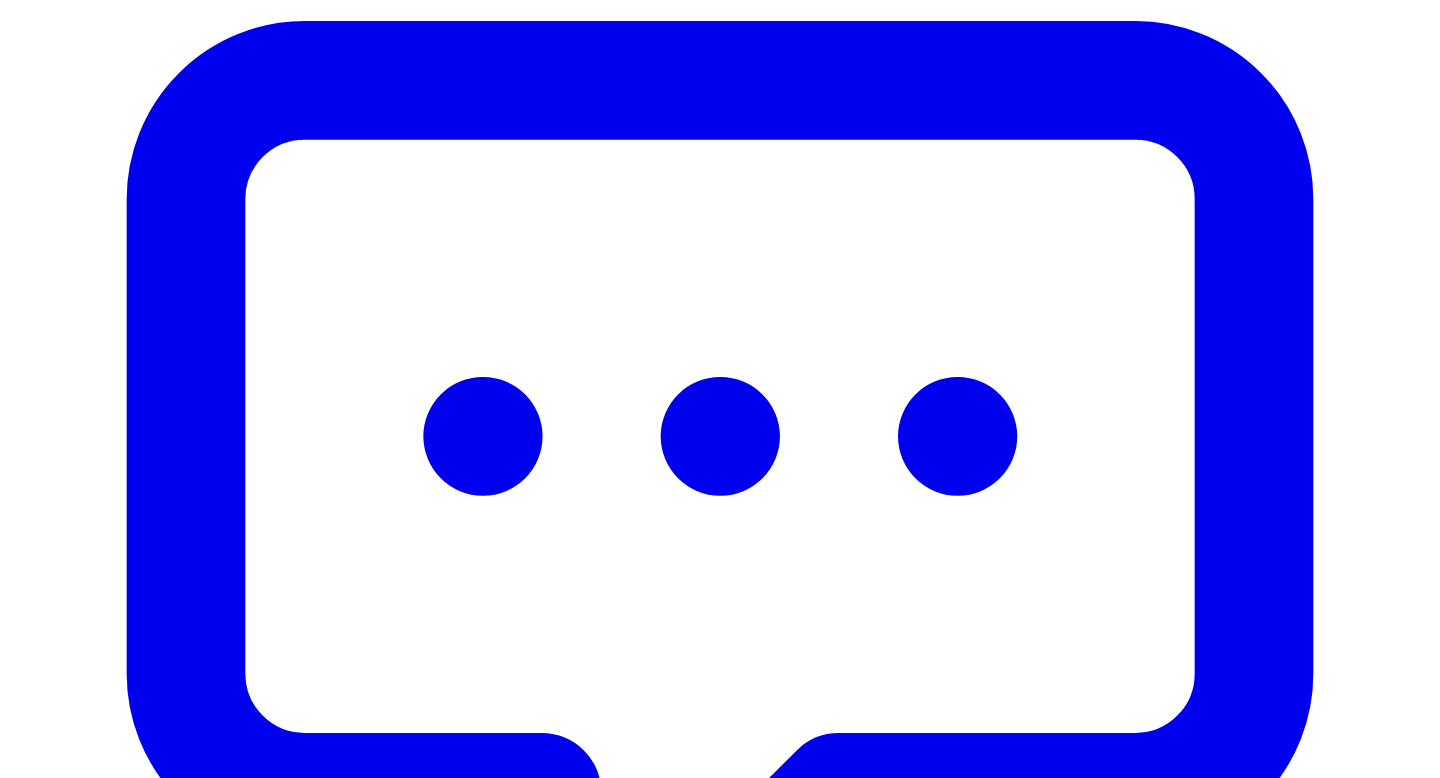 scroll, scrollTop: 537, scrollLeft: 0, axis: vertical 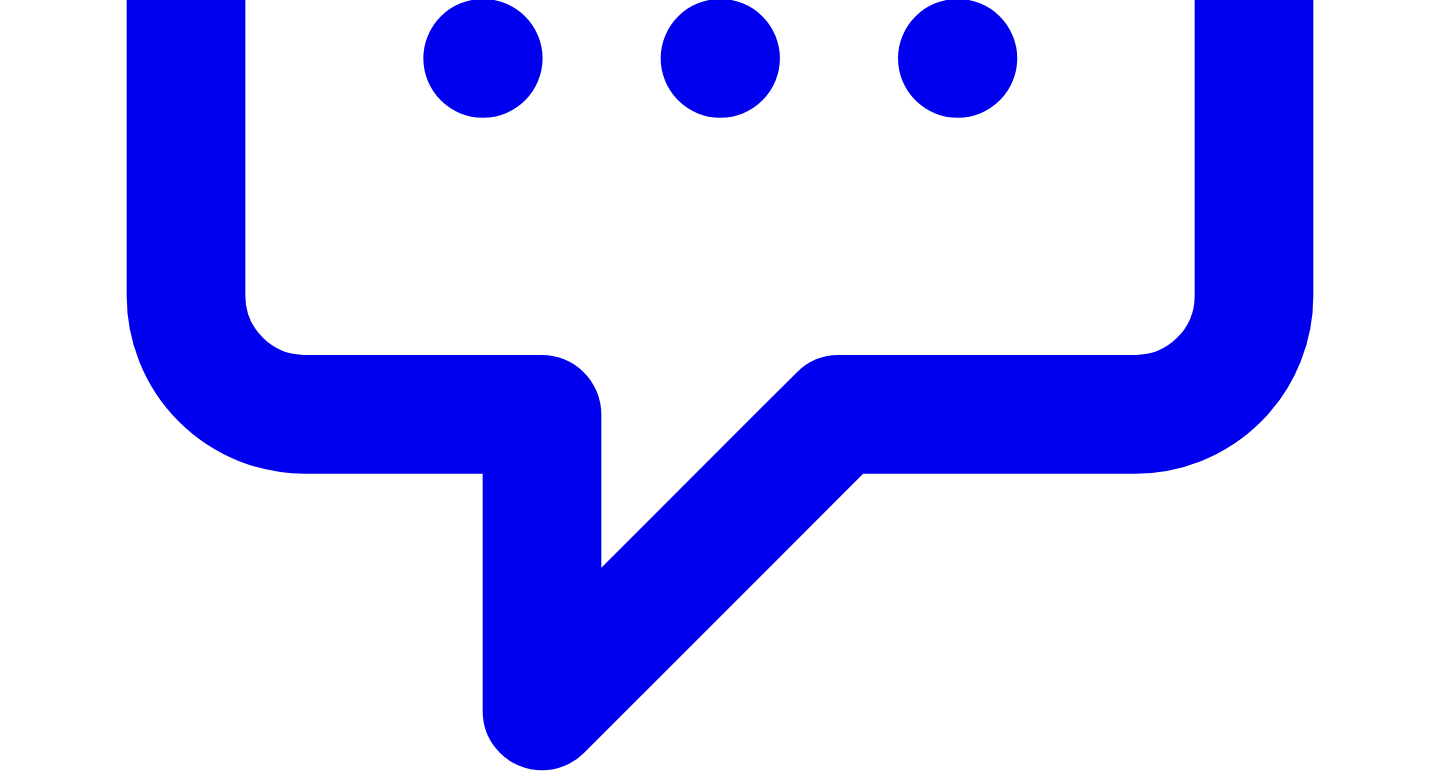 click on "ビーフステーキ(2)" at bounding box center [488, 8848] 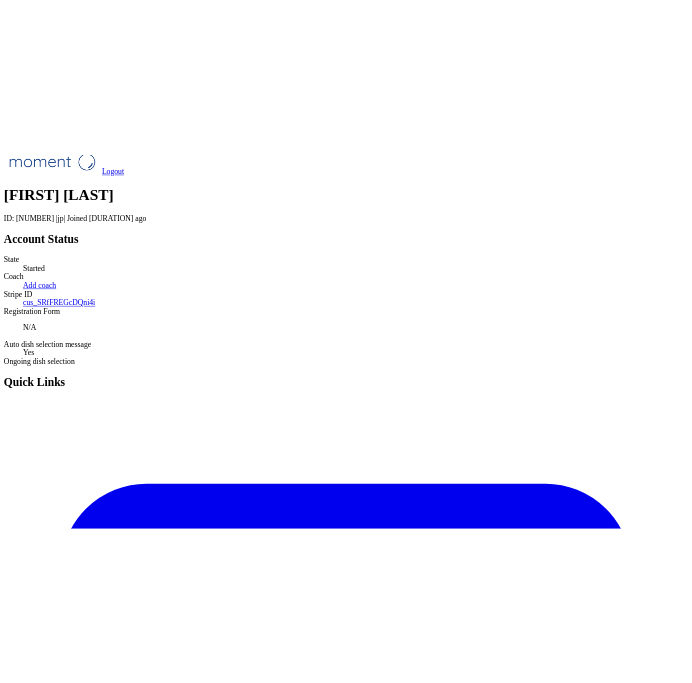 scroll, scrollTop: 0, scrollLeft: 0, axis: both 